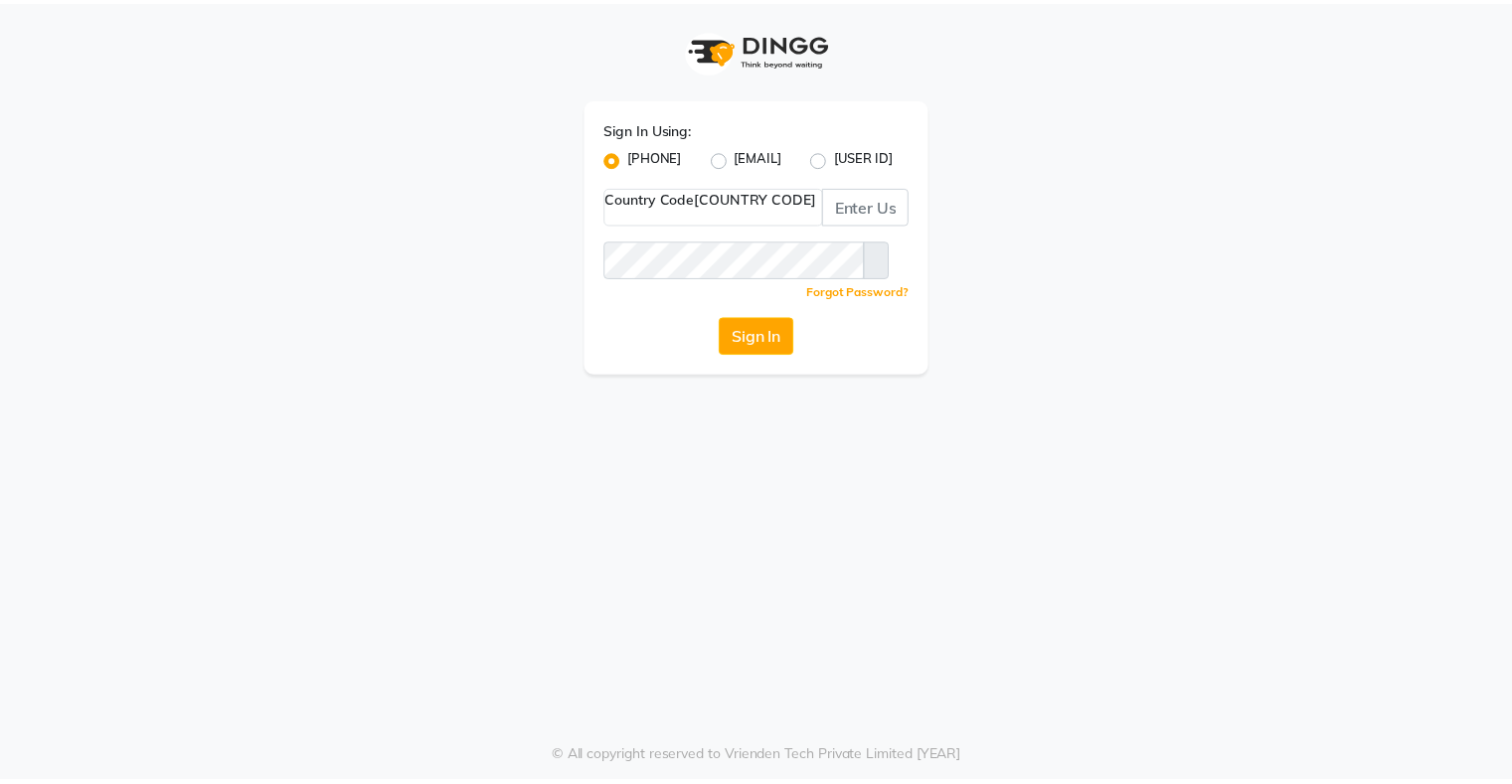 scroll, scrollTop: 0, scrollLeft: 0, axis: both 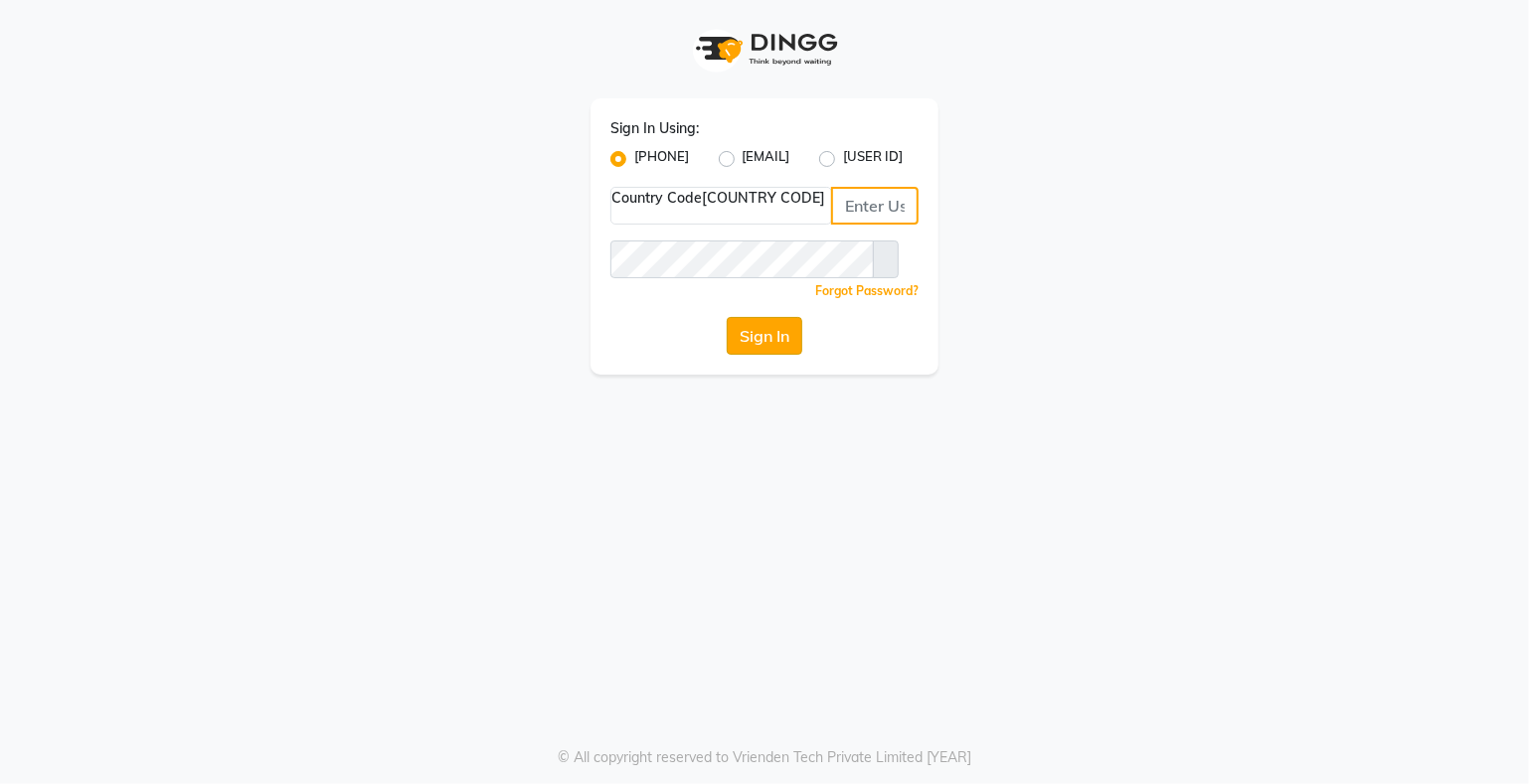 type on "[PHONE]" 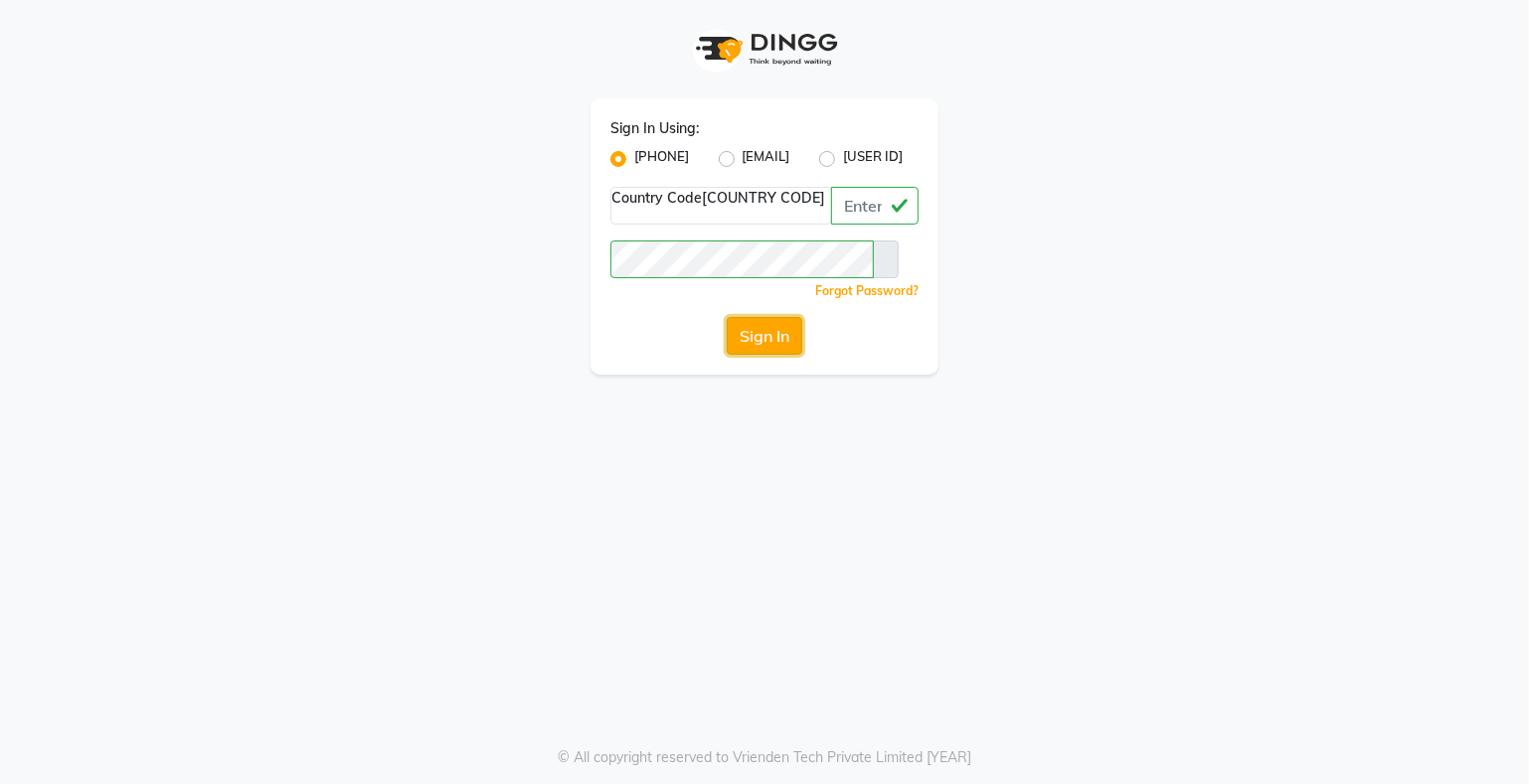 click on "Sign In" at bounding box center (764, 336) 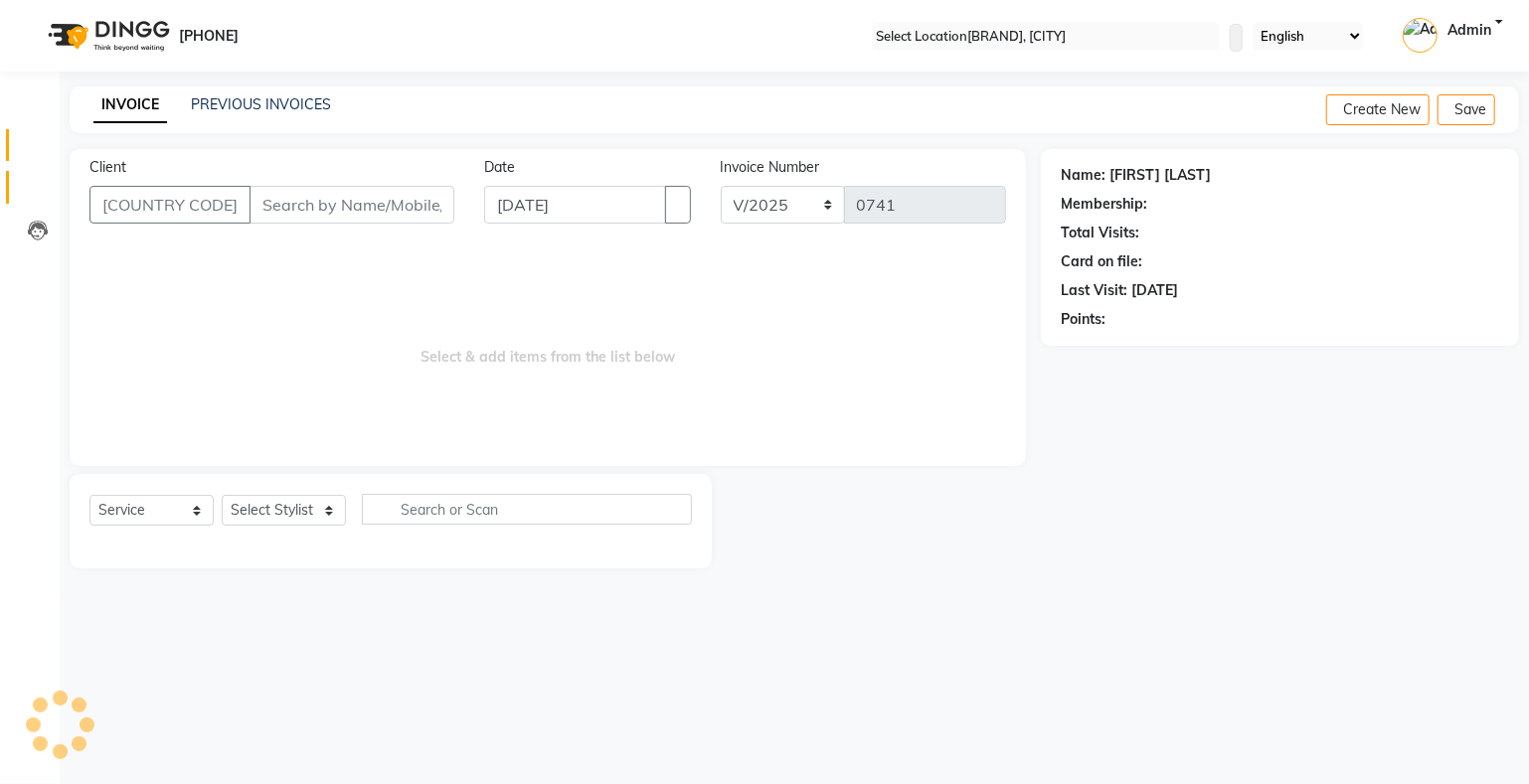 click at bounding box center [38, 192] 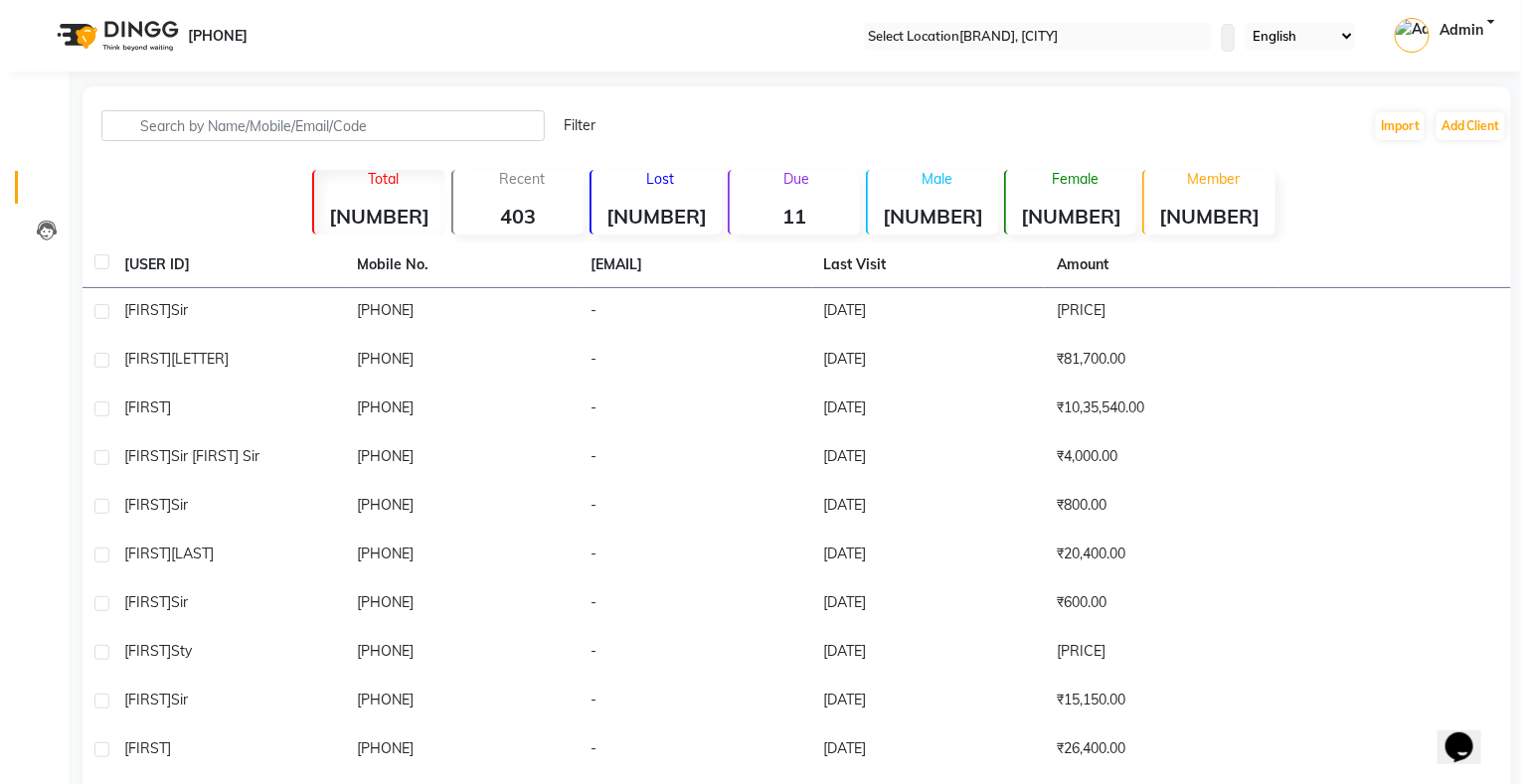 scroll, scrollTop: 0, scrollLeft: 0, axis: both 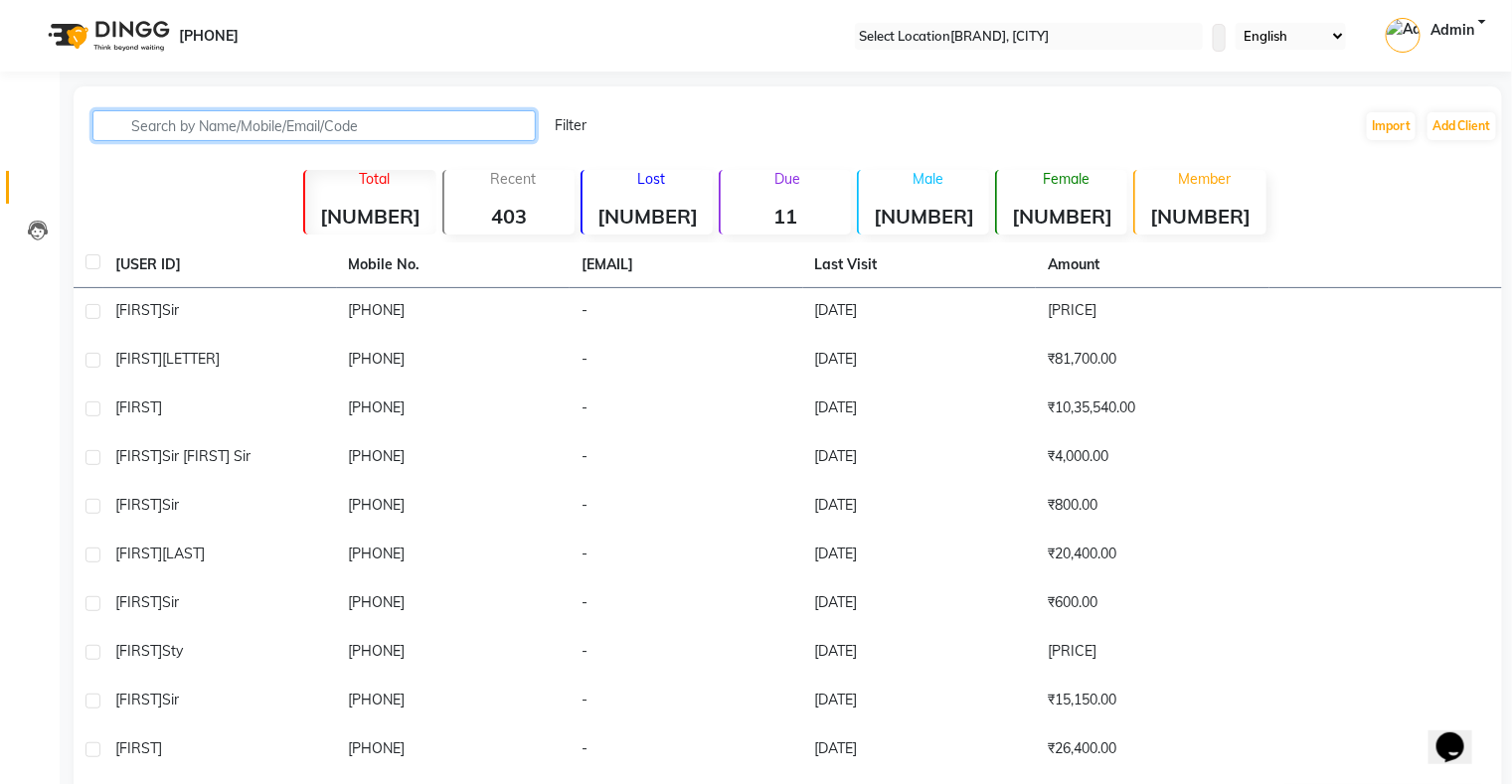 click at bounding box center [314, 125] 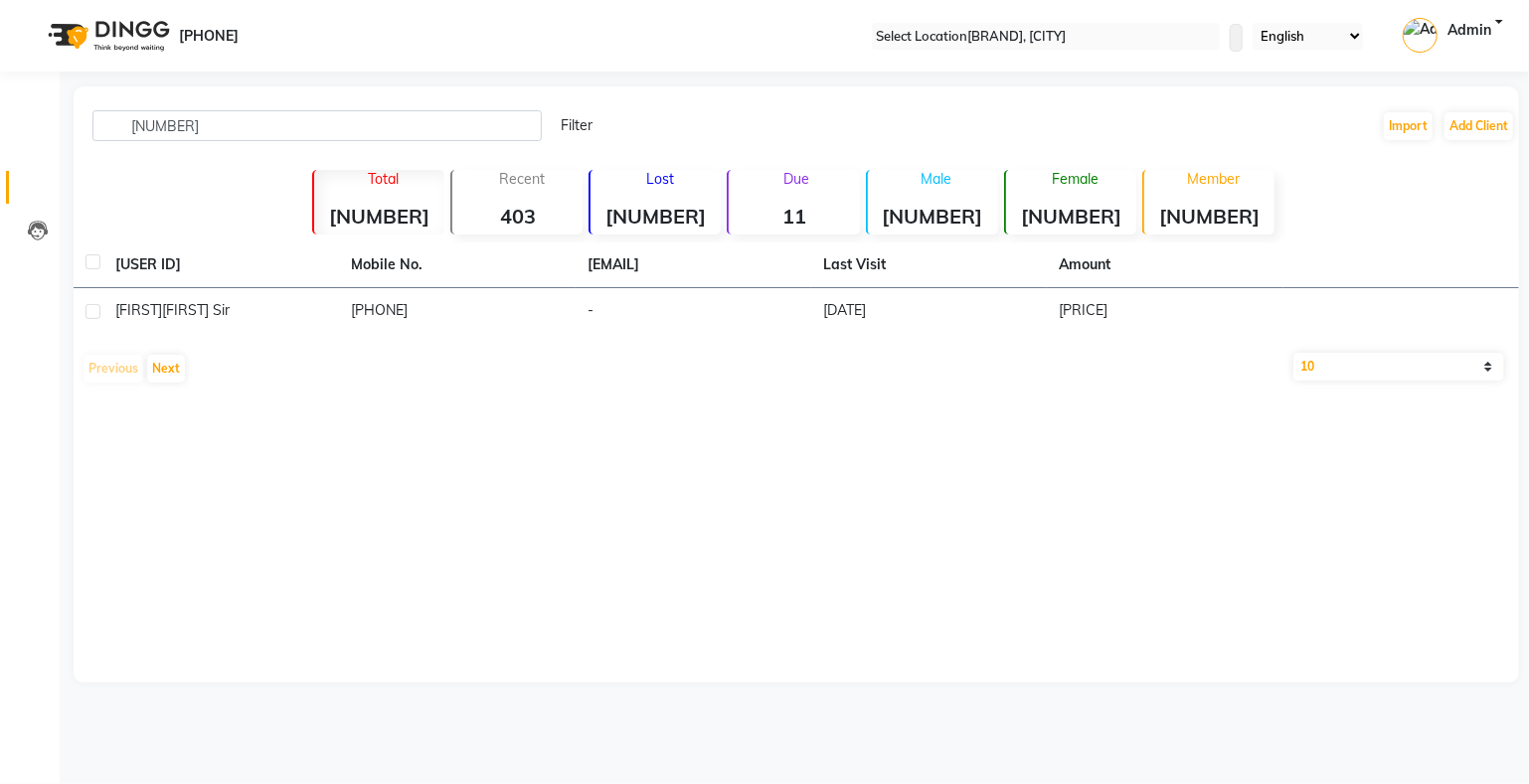 click on "[PHONE] Filter Import Add Client" at bounding box center [796, 125] 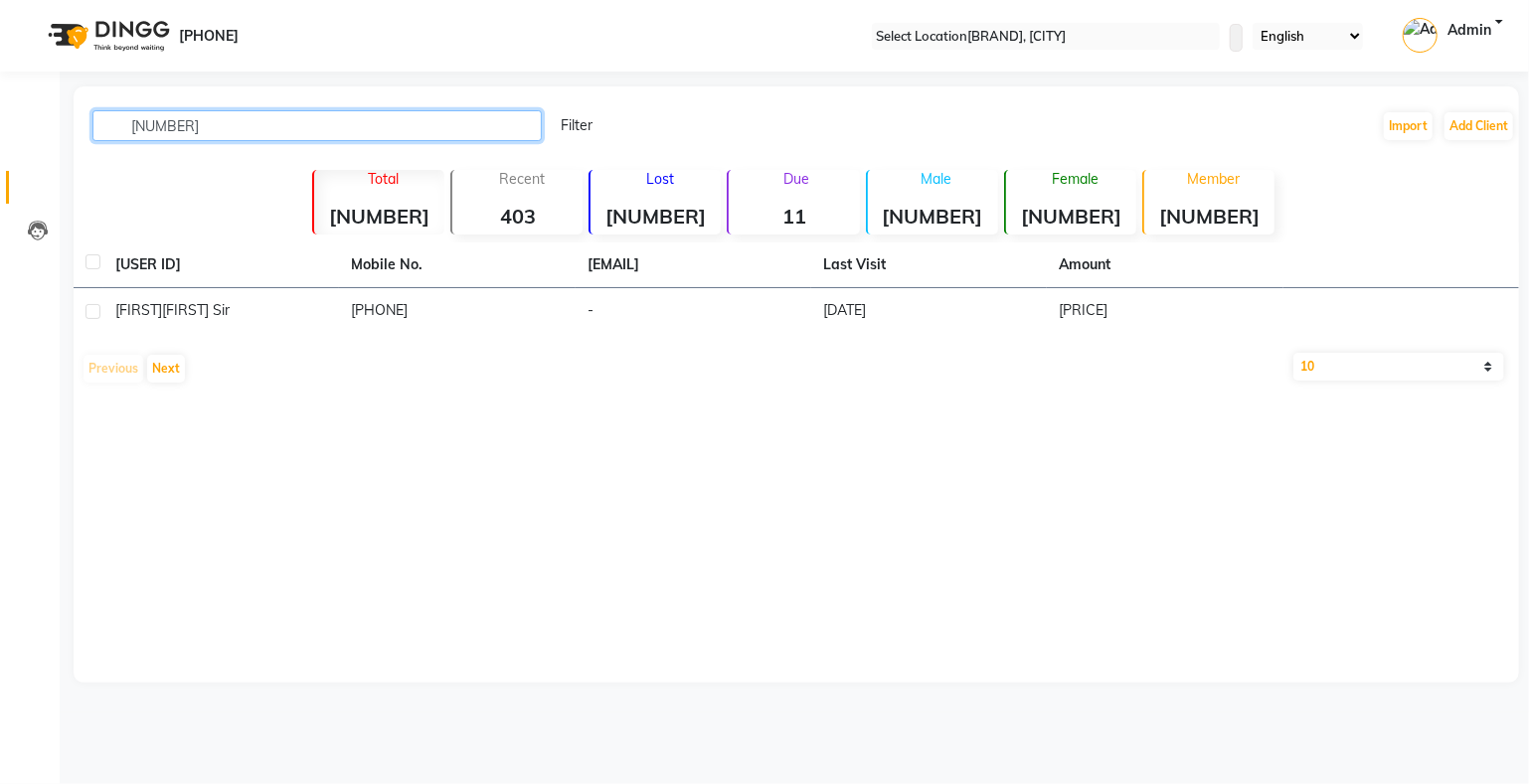 click on "[NUMBER]" at bounding box center [317, 125] 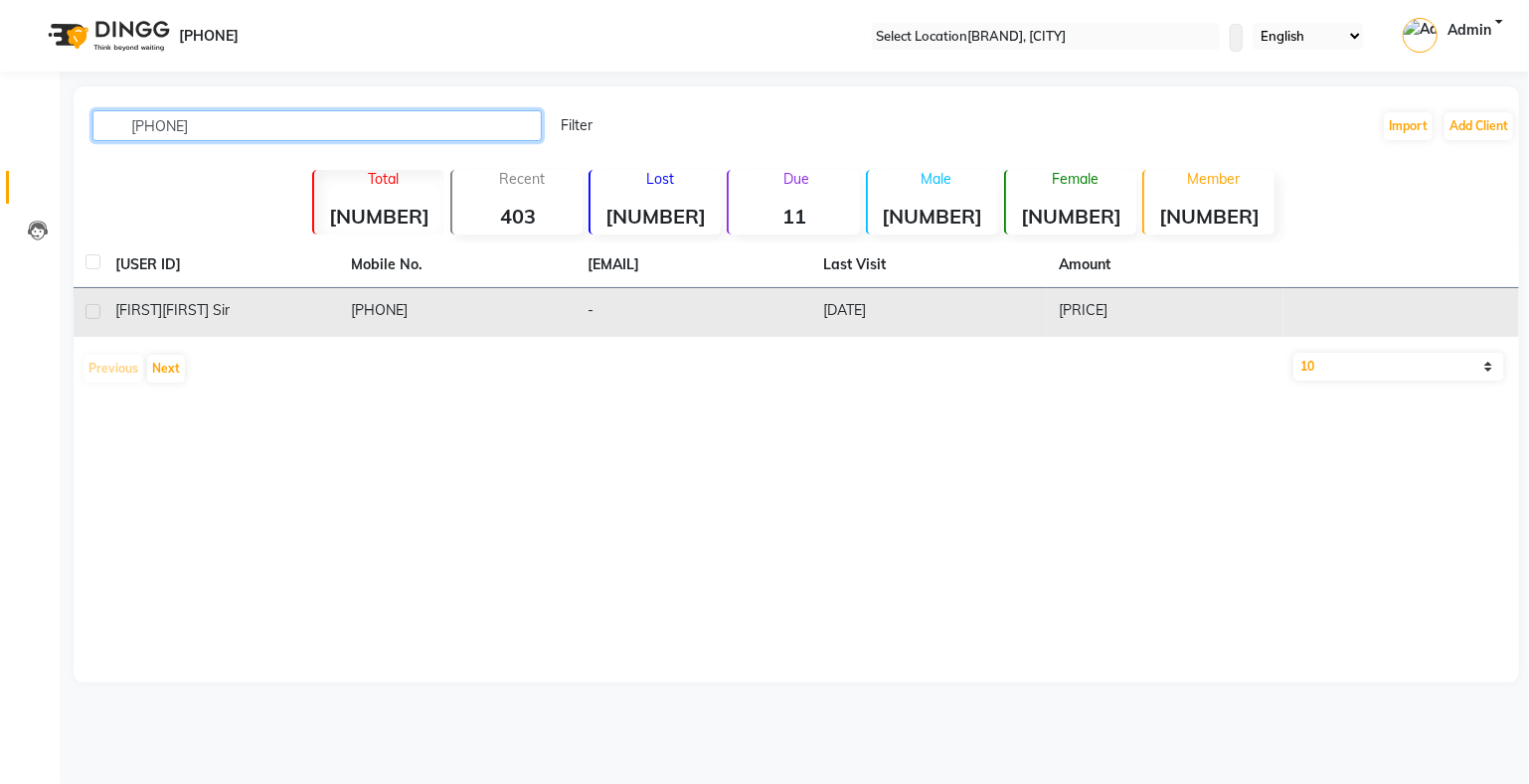 type on "[PHONE]" 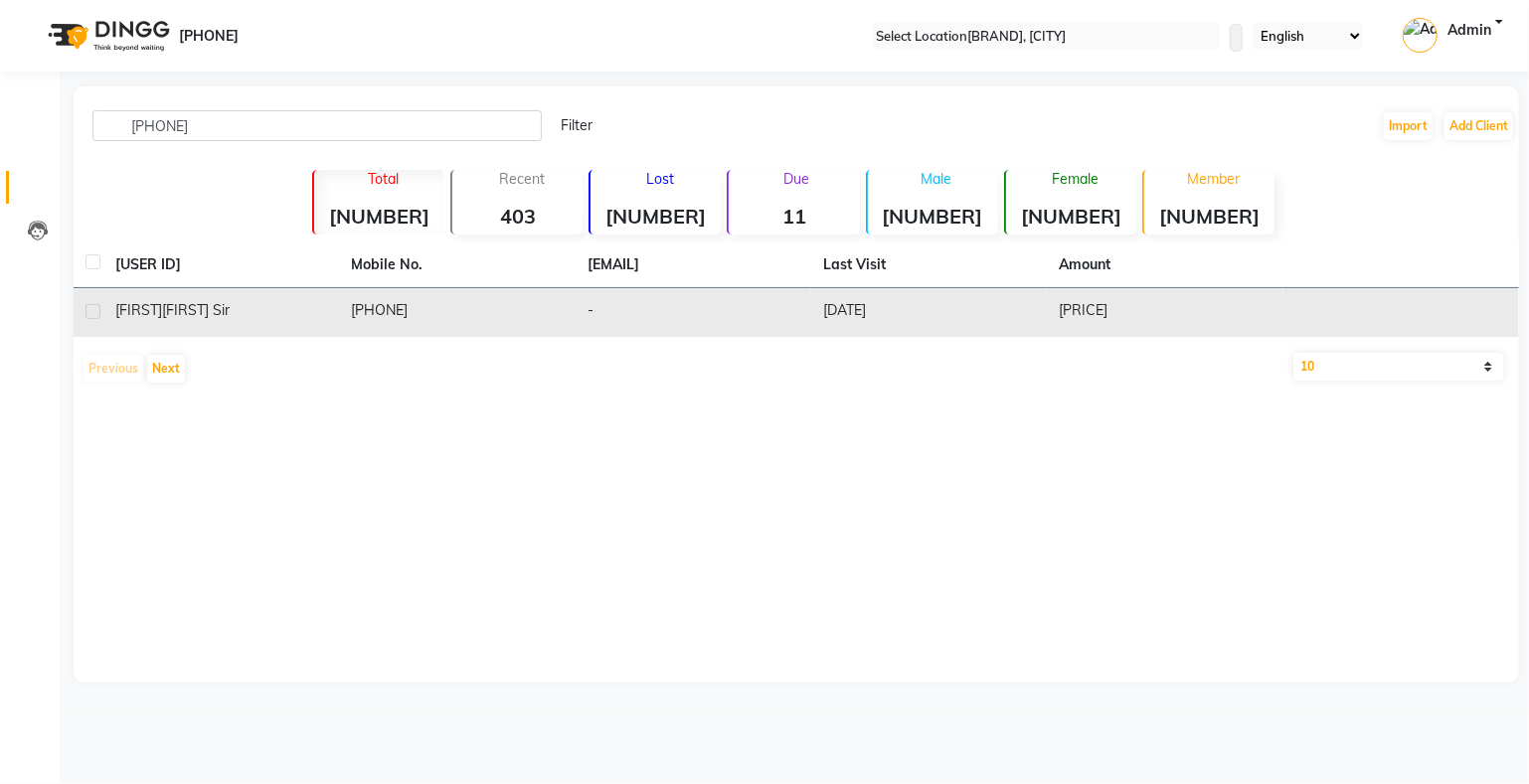 click on "[PHONE]" at bounding box center [456, 312] 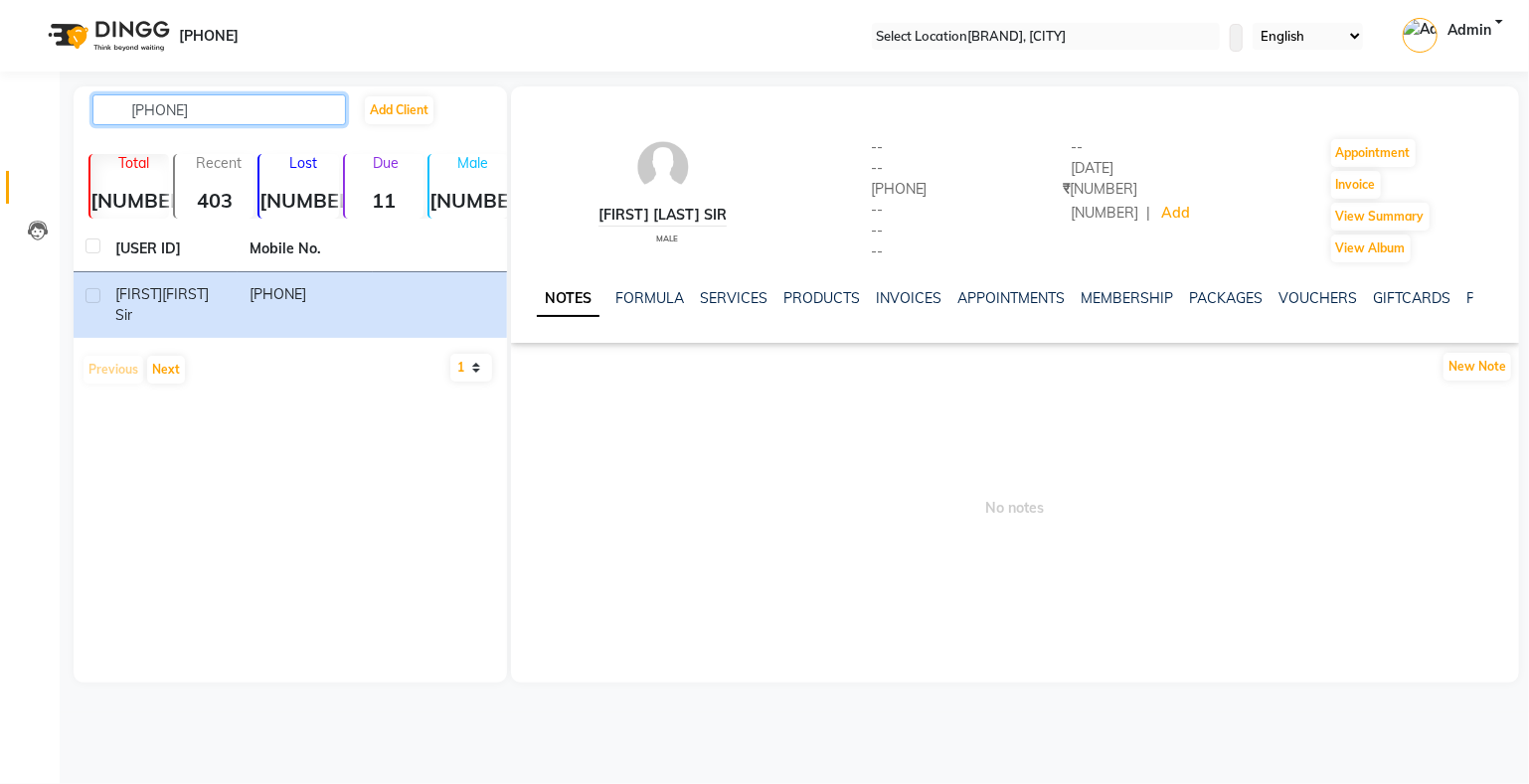 click on "[PHONE]" at bounding box center [219, 109] 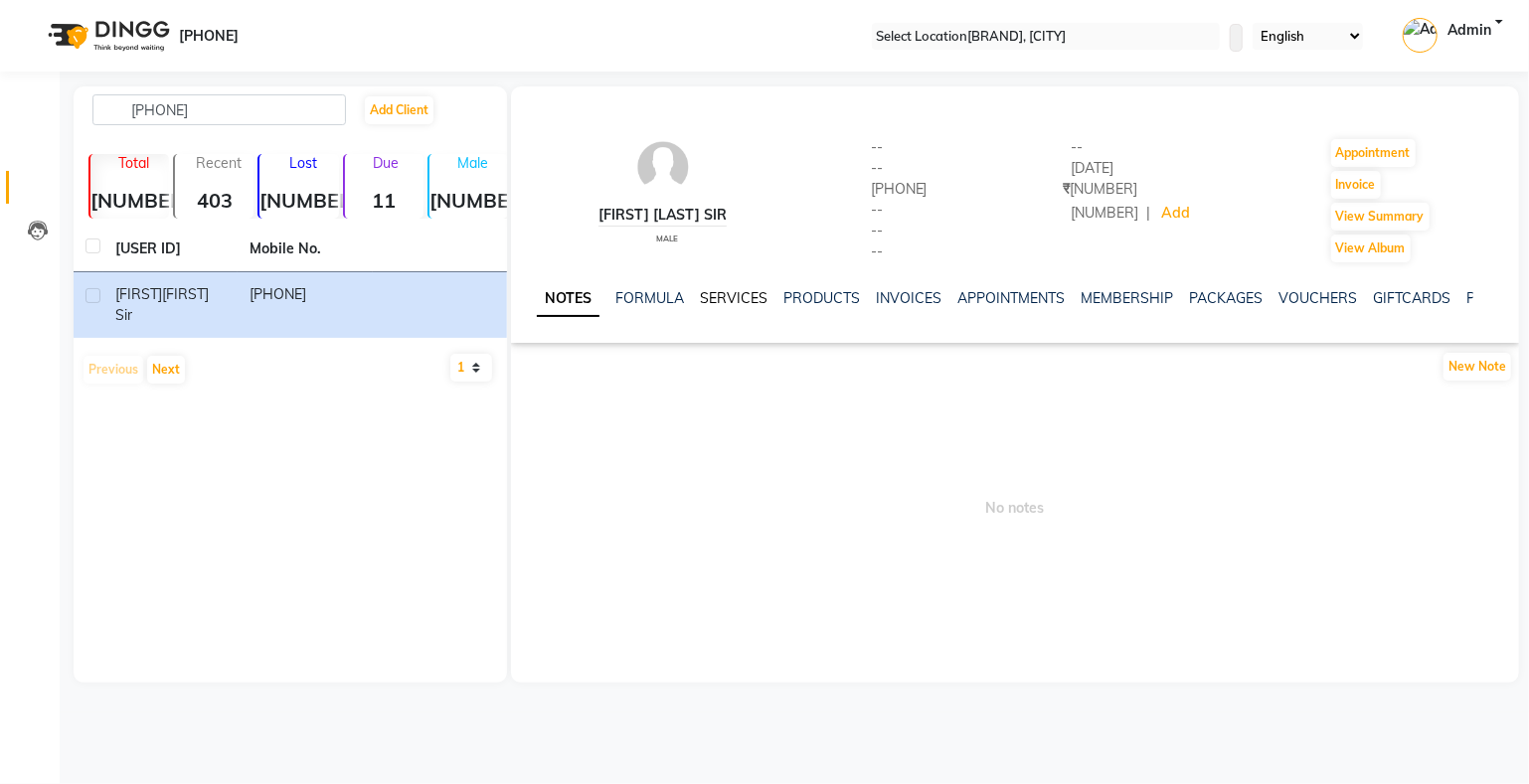 click on "SERVICES" at bounding box center (734, 298) 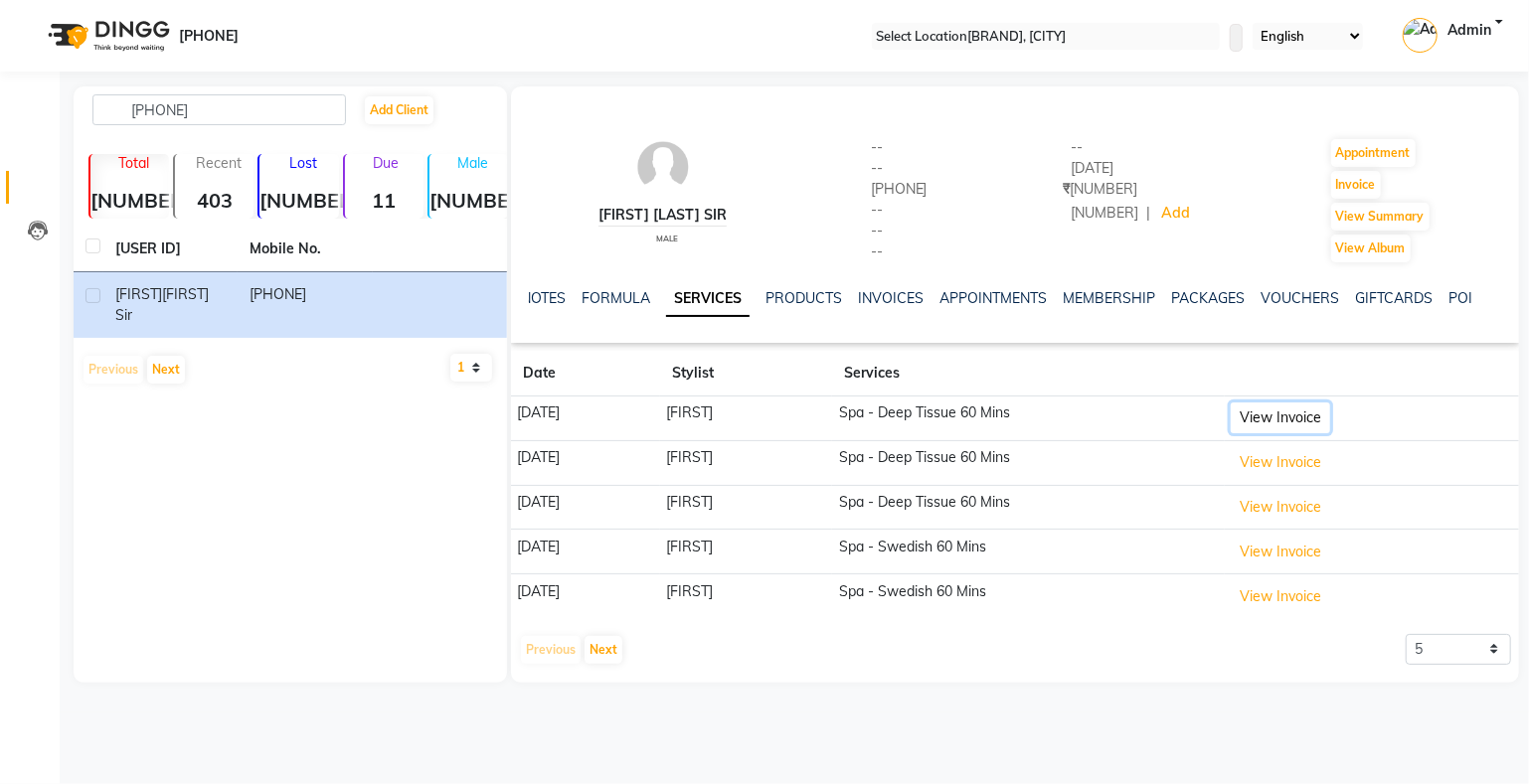 click on "View Invoice" at bounding box center (1280, 417) 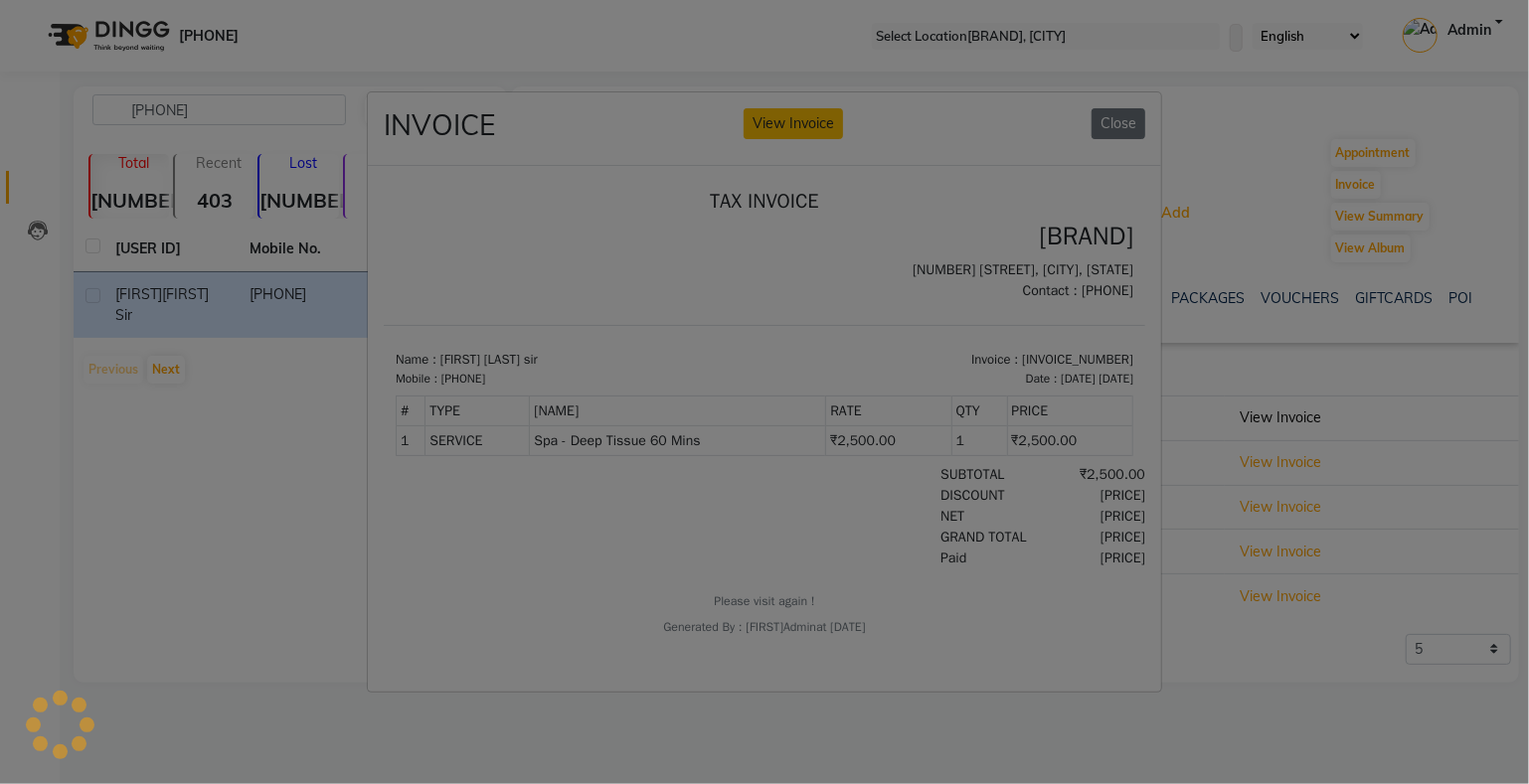 scroll, scrollTop: 0, scrollLeft: 0, axis: both 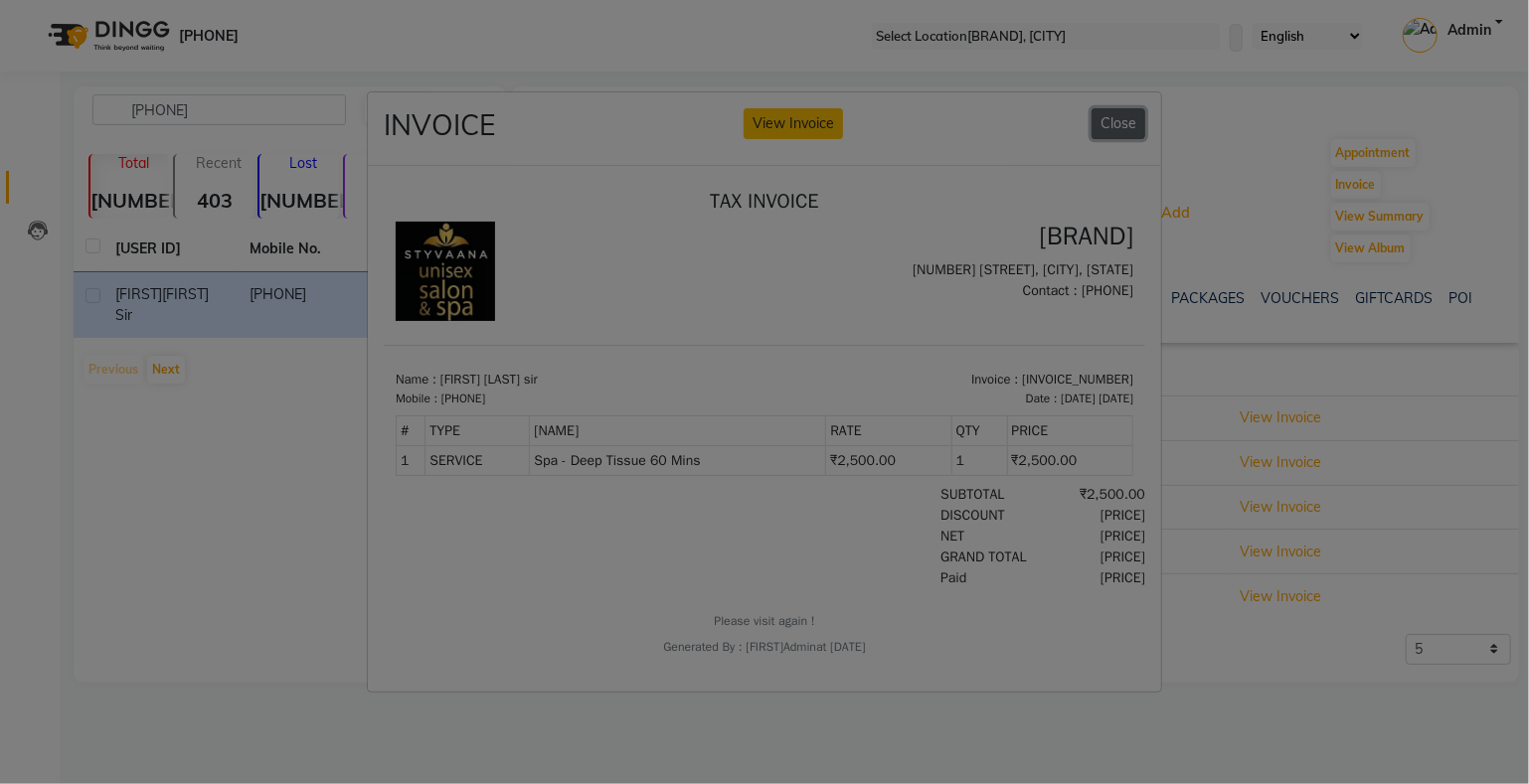 click on "Close" at bounding box center [1118, 123] 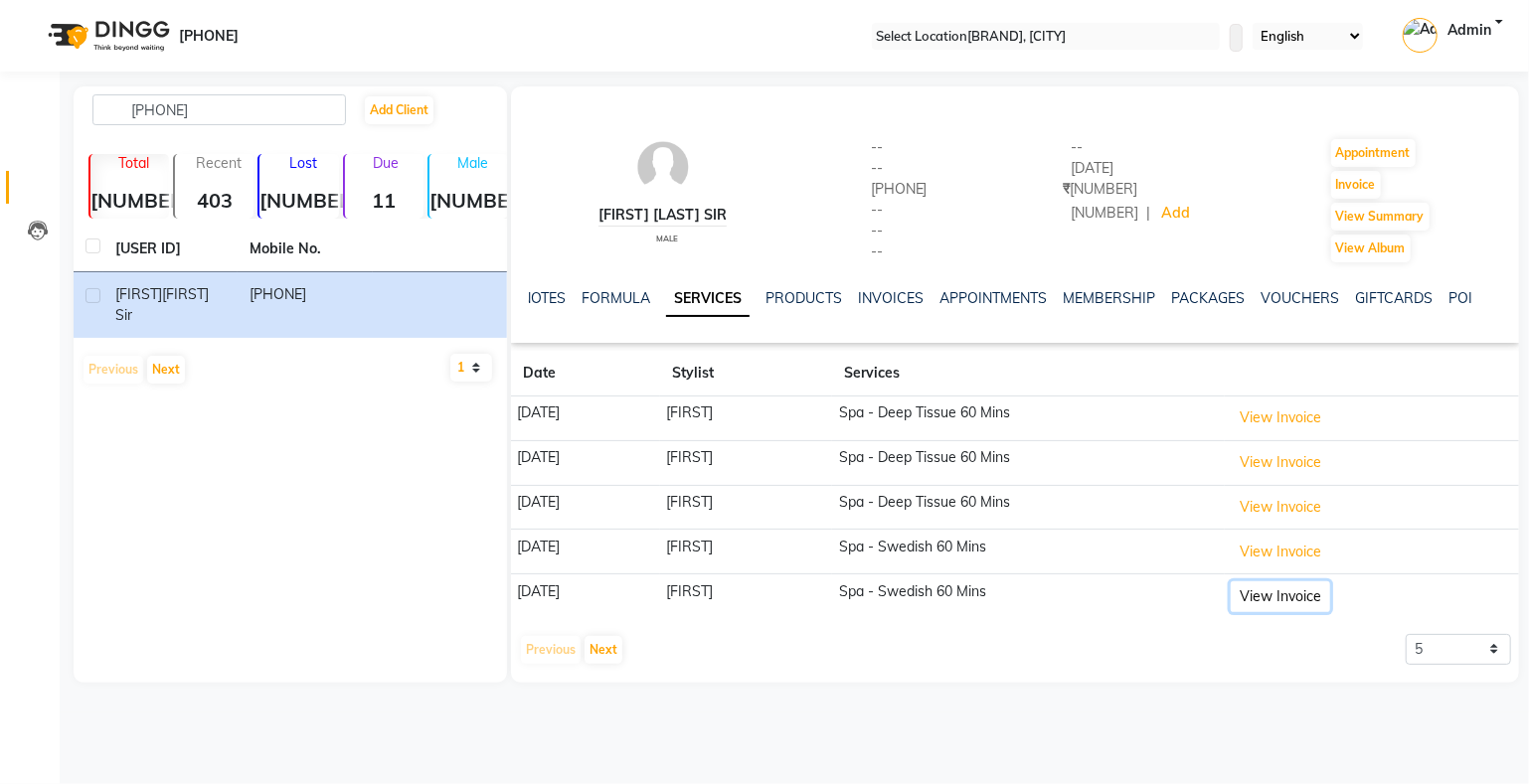 click on "View Invoice" at bounding box center [1280, 417] 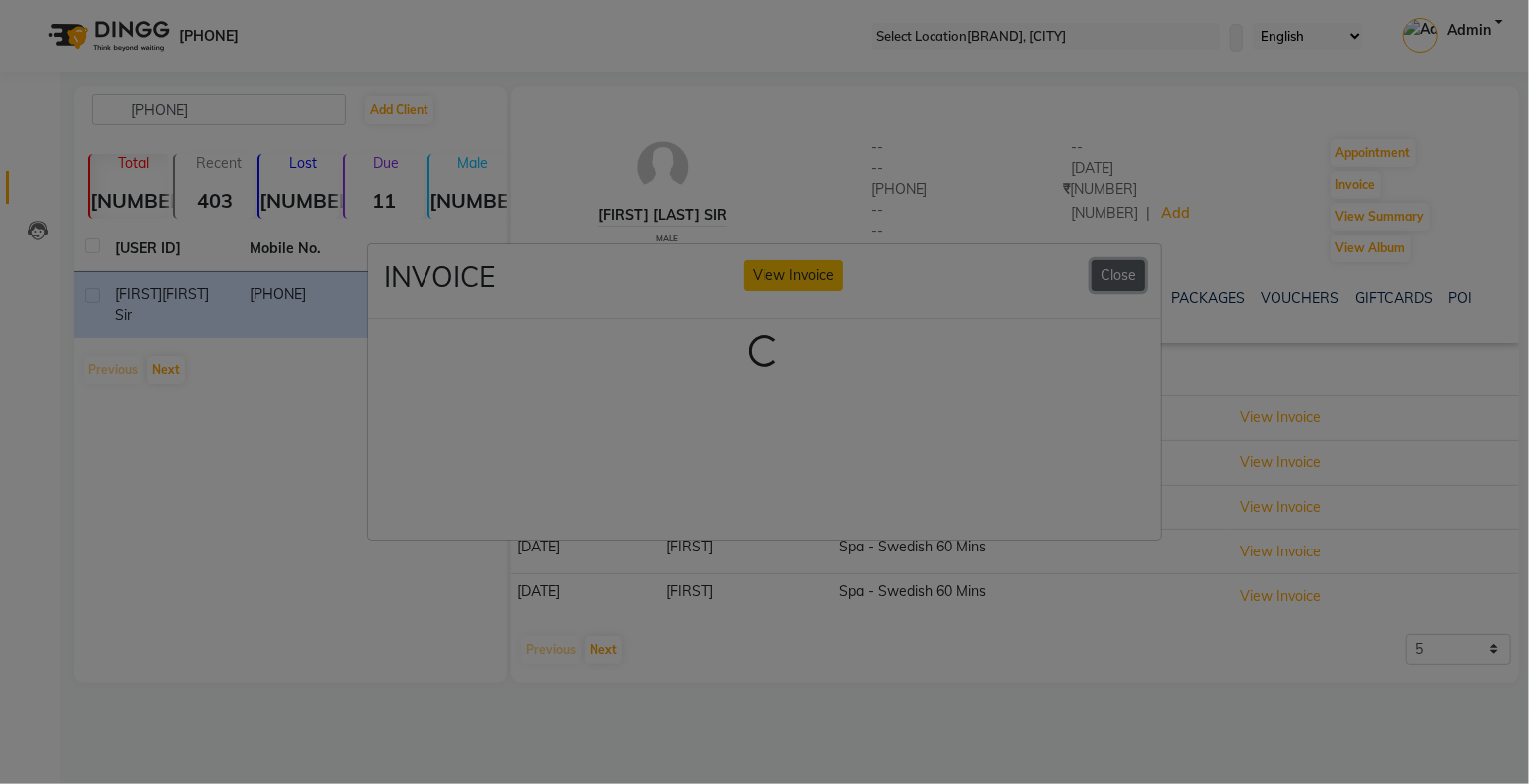 click on "Close" at bounding box center [1118, 275] 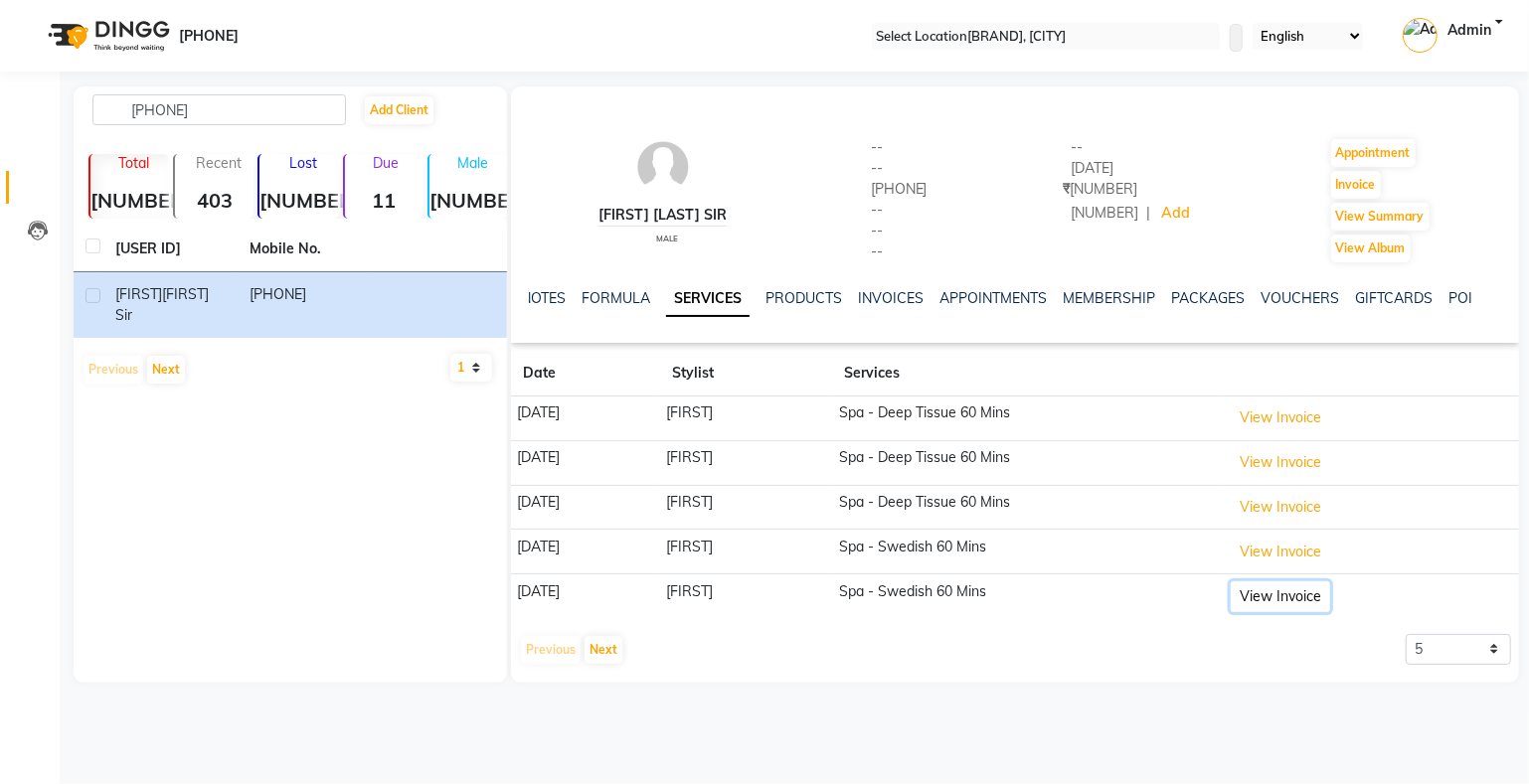 click on "View Invoice" at bounding box center [1280, 417] 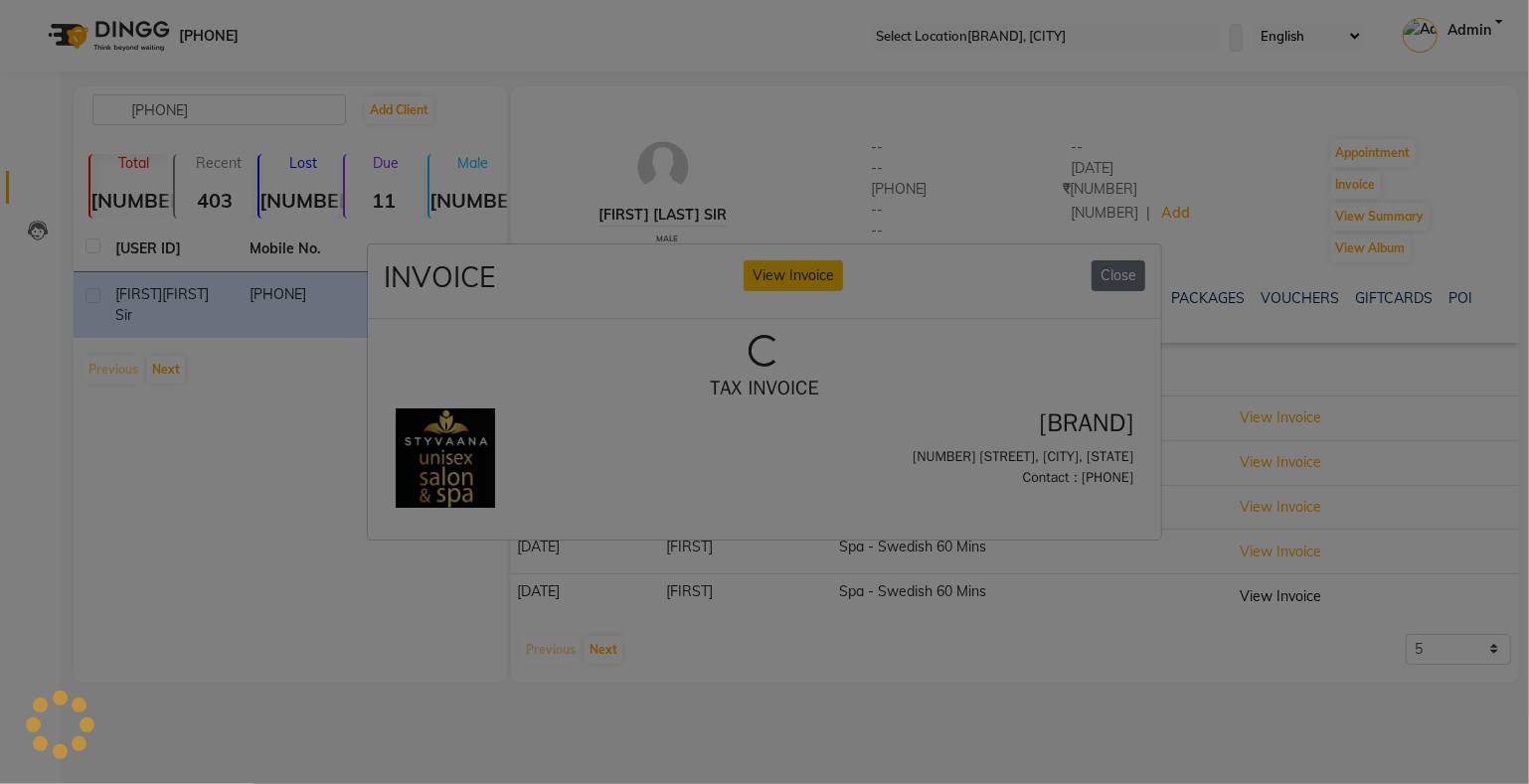 scroll, scrollTop: 0, scrollLeft: 0, axis: both 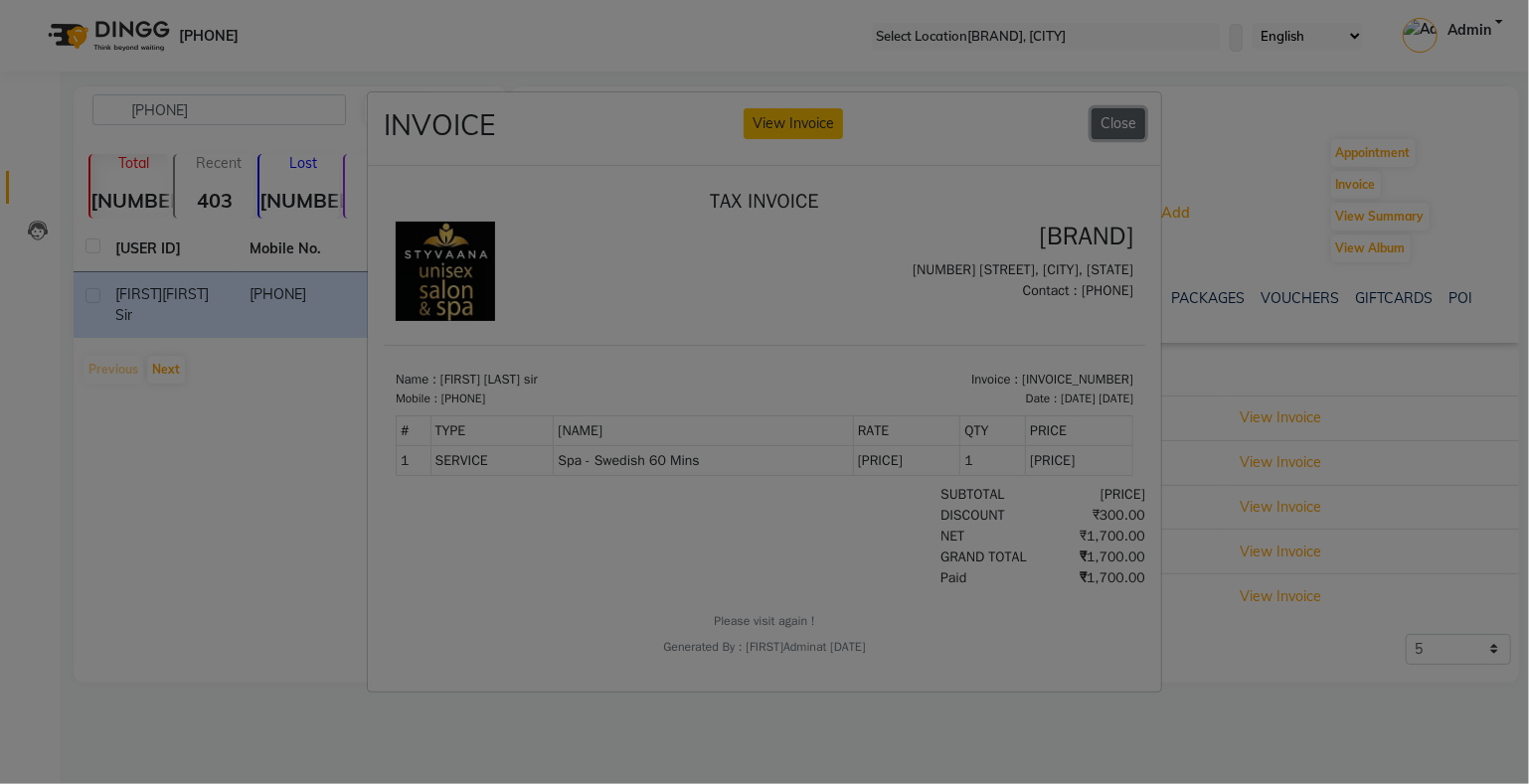 click on "Close" at bounding box center [1118, 123] 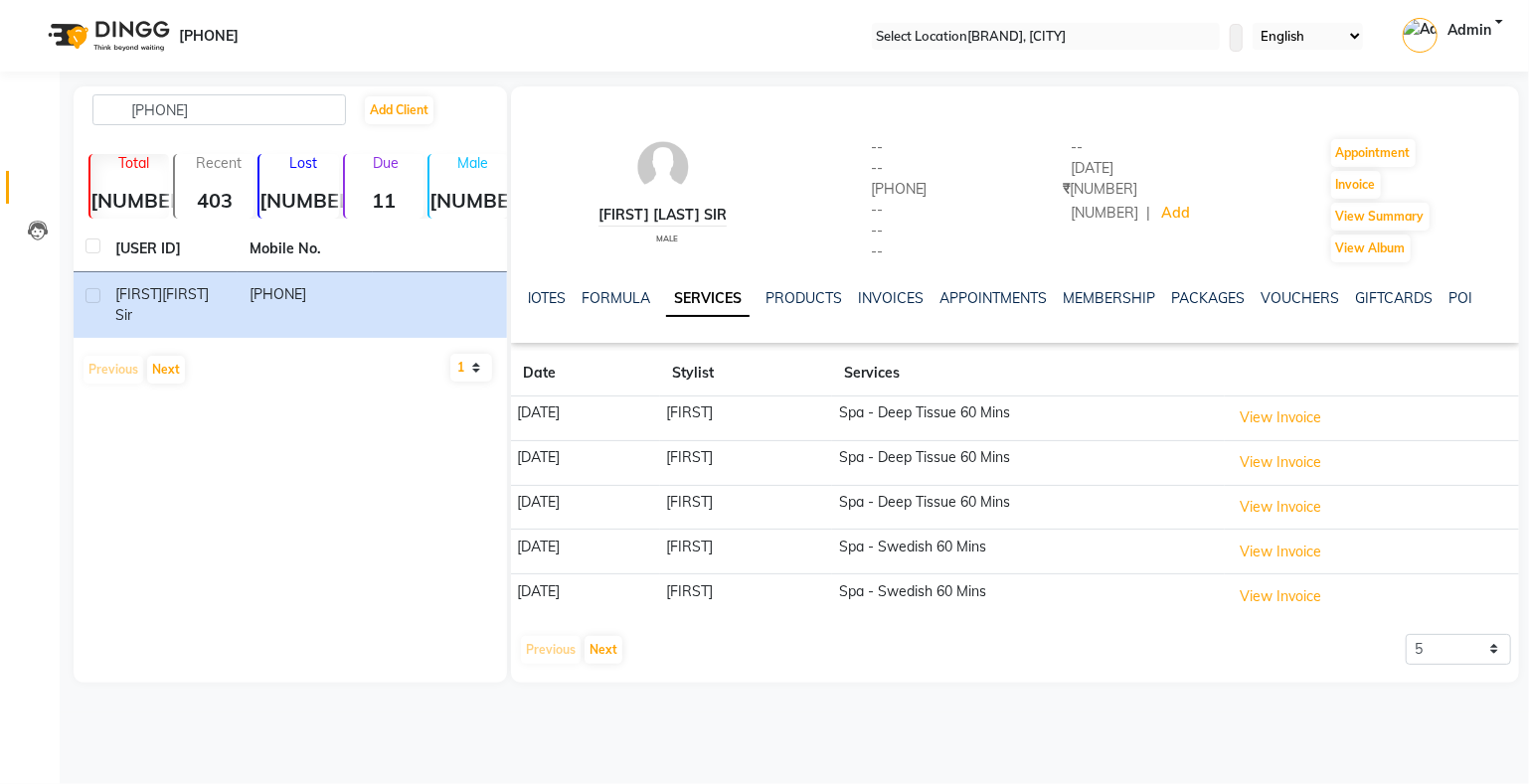 click on "View Invoice" at bounding box center (1372, 418) 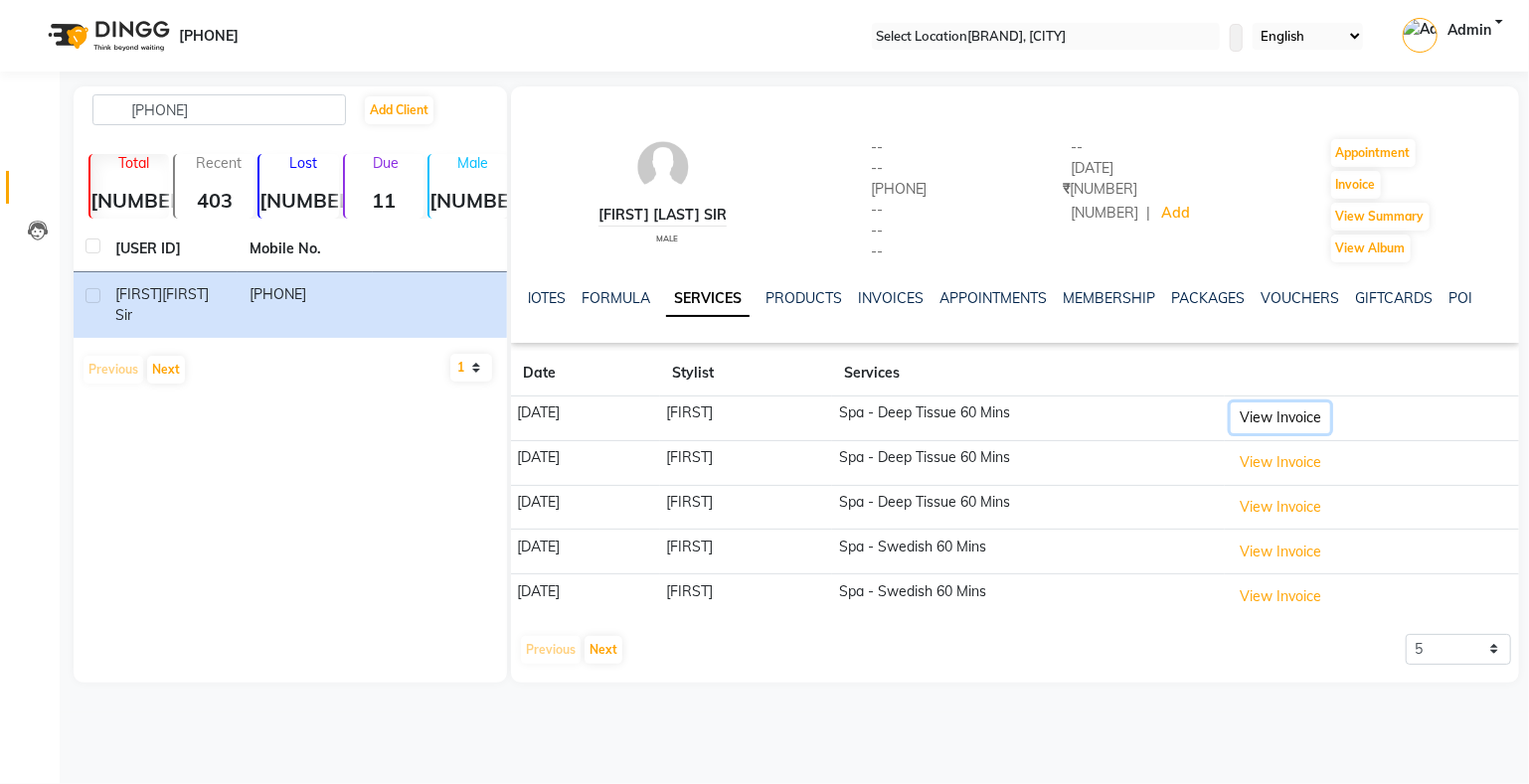 click on "View Invoice" at bounding box center (1280, 417) 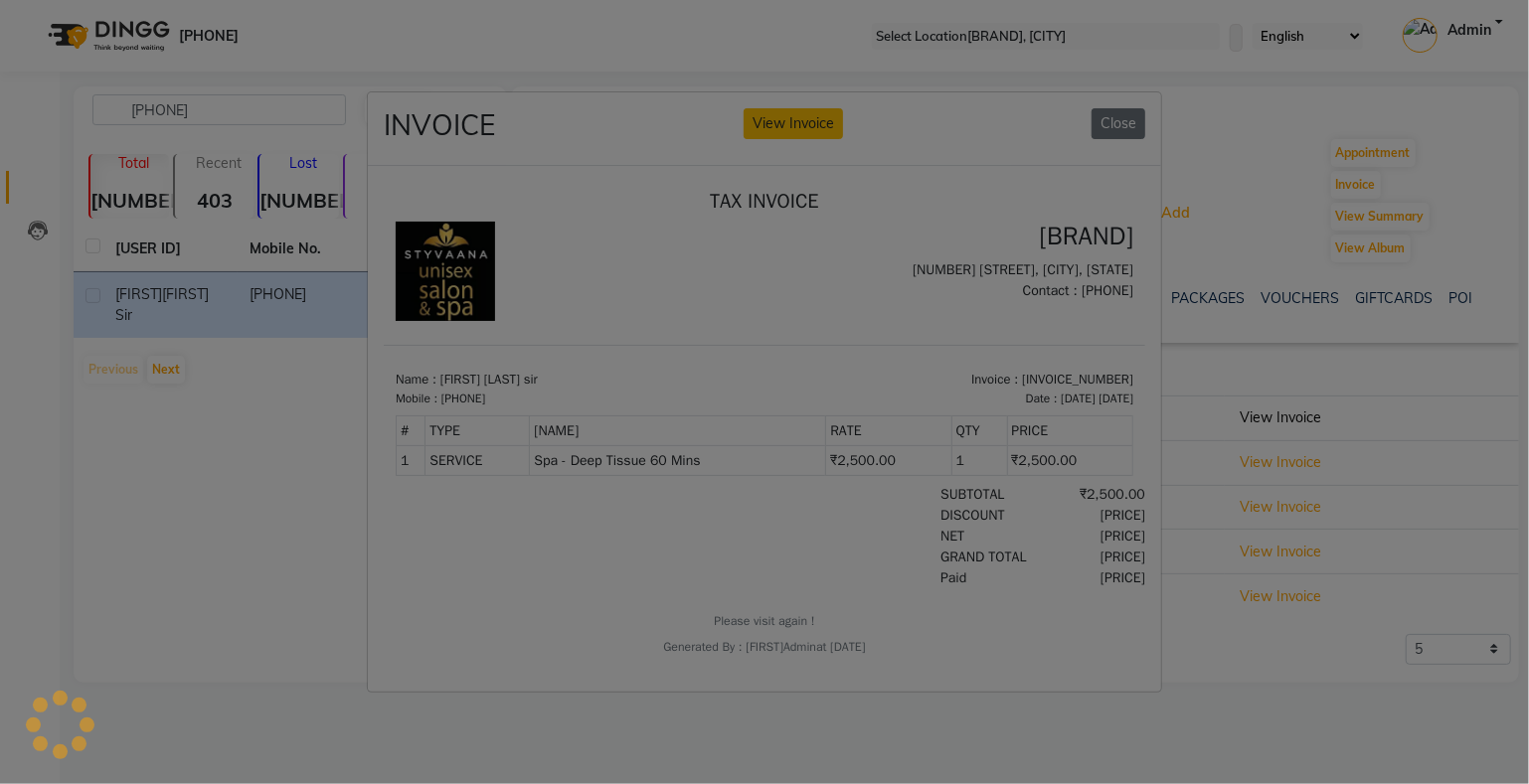 scroll, scrollTop: 0, scrollLeft: 0, axis: both 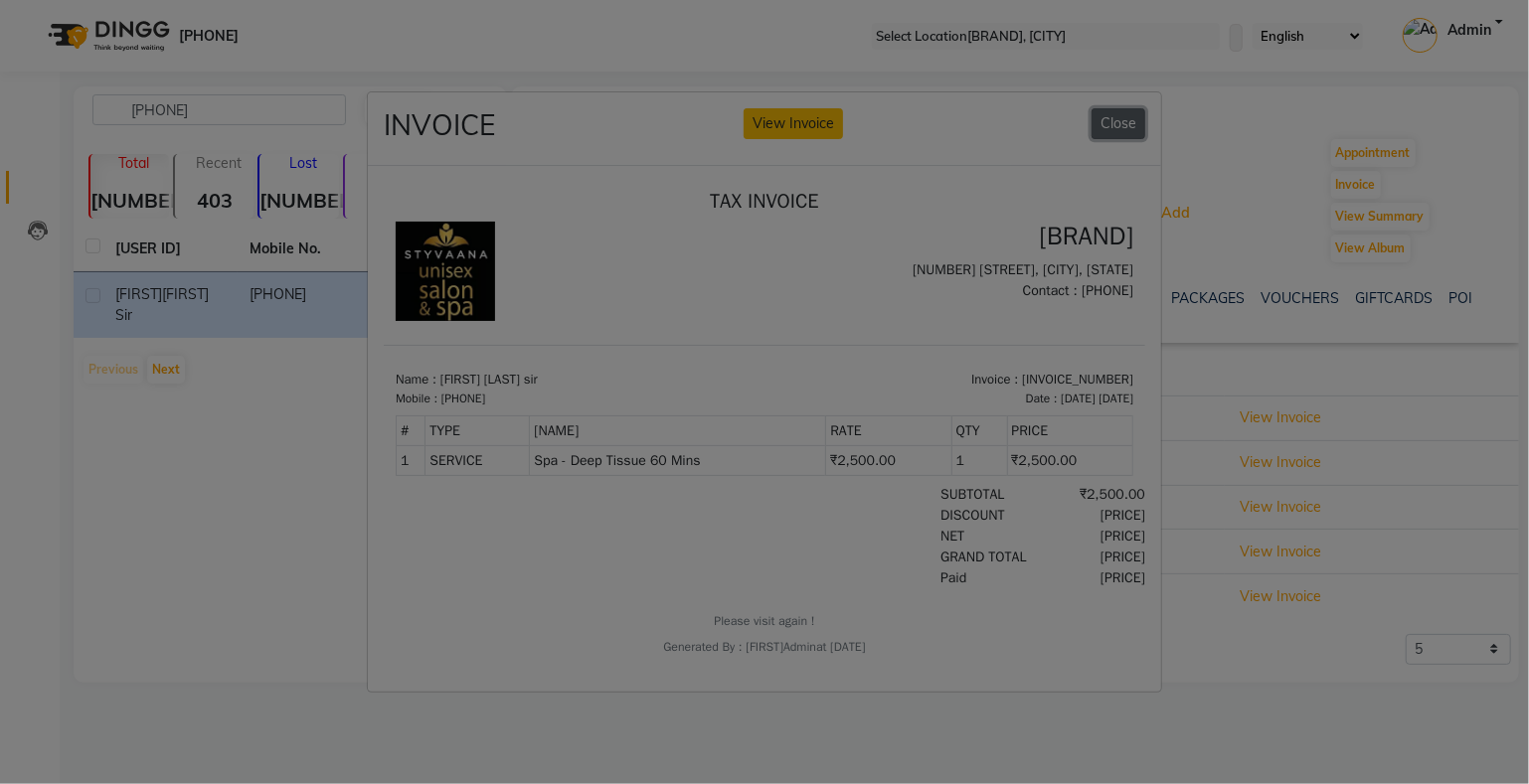 click on "Close" at bounding box center [1118, 123] 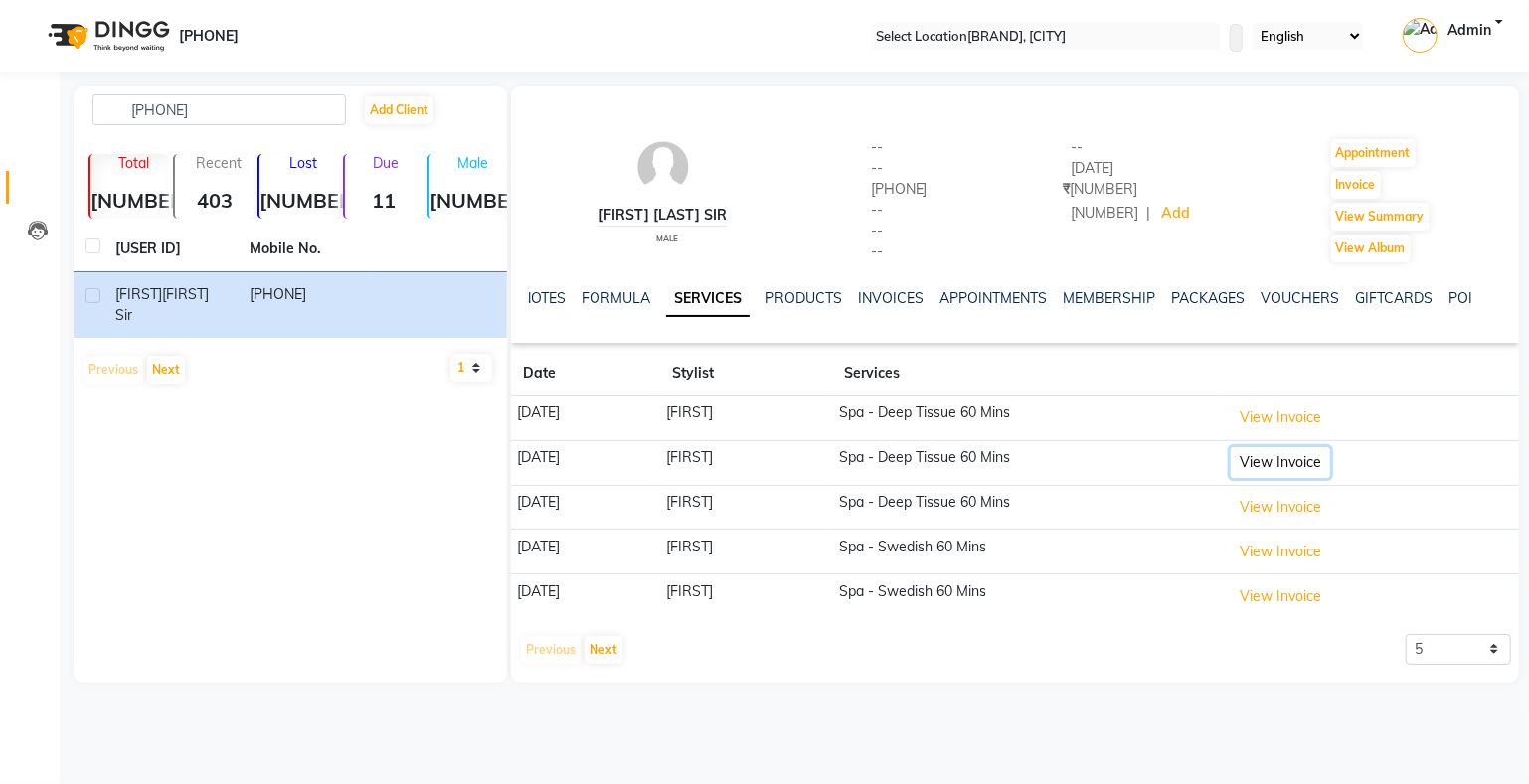 click on "View Invoice" at bounding box center (1280, 417) 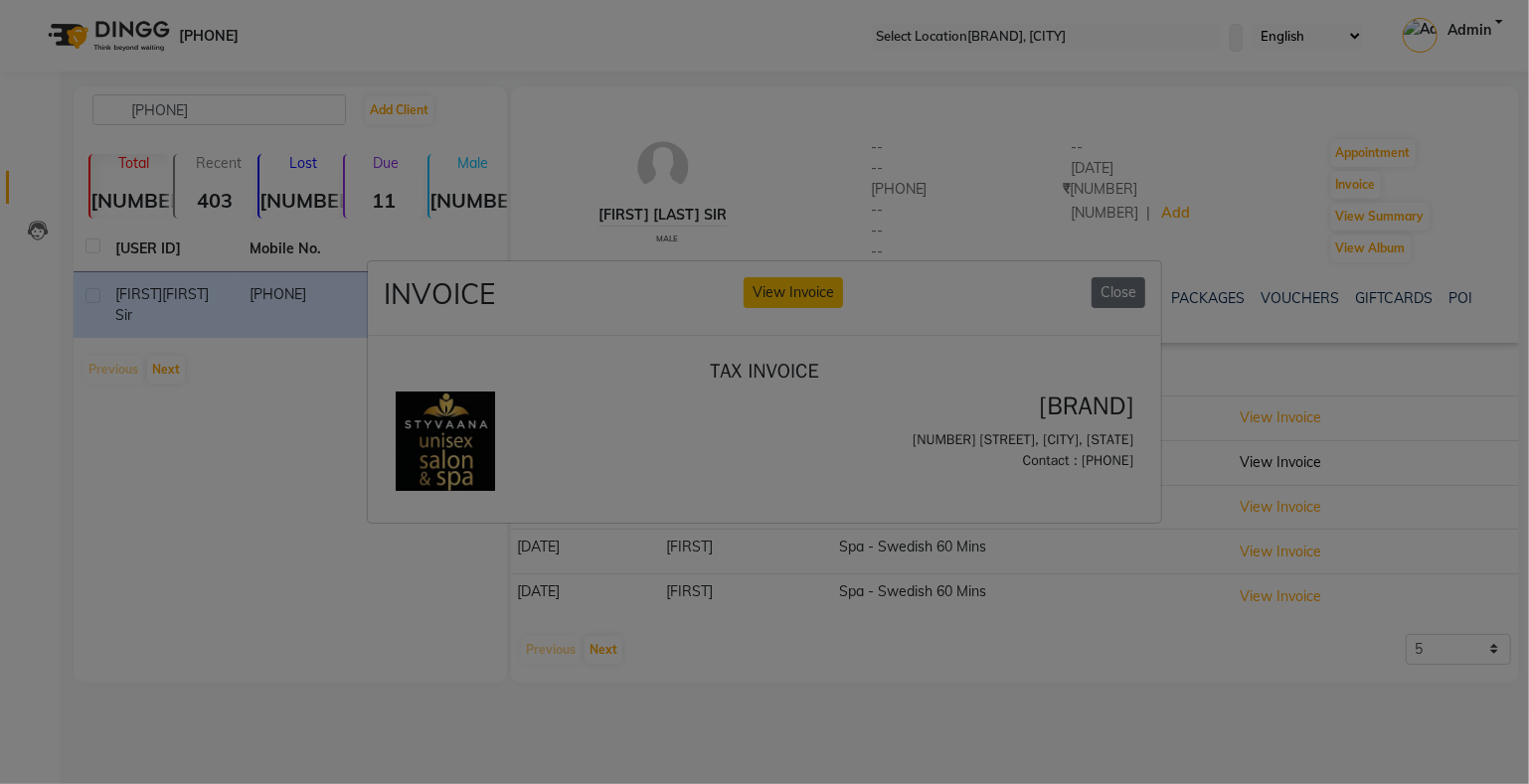 scroll, scrollTop: 0, scrollLeft: 0, axis: both 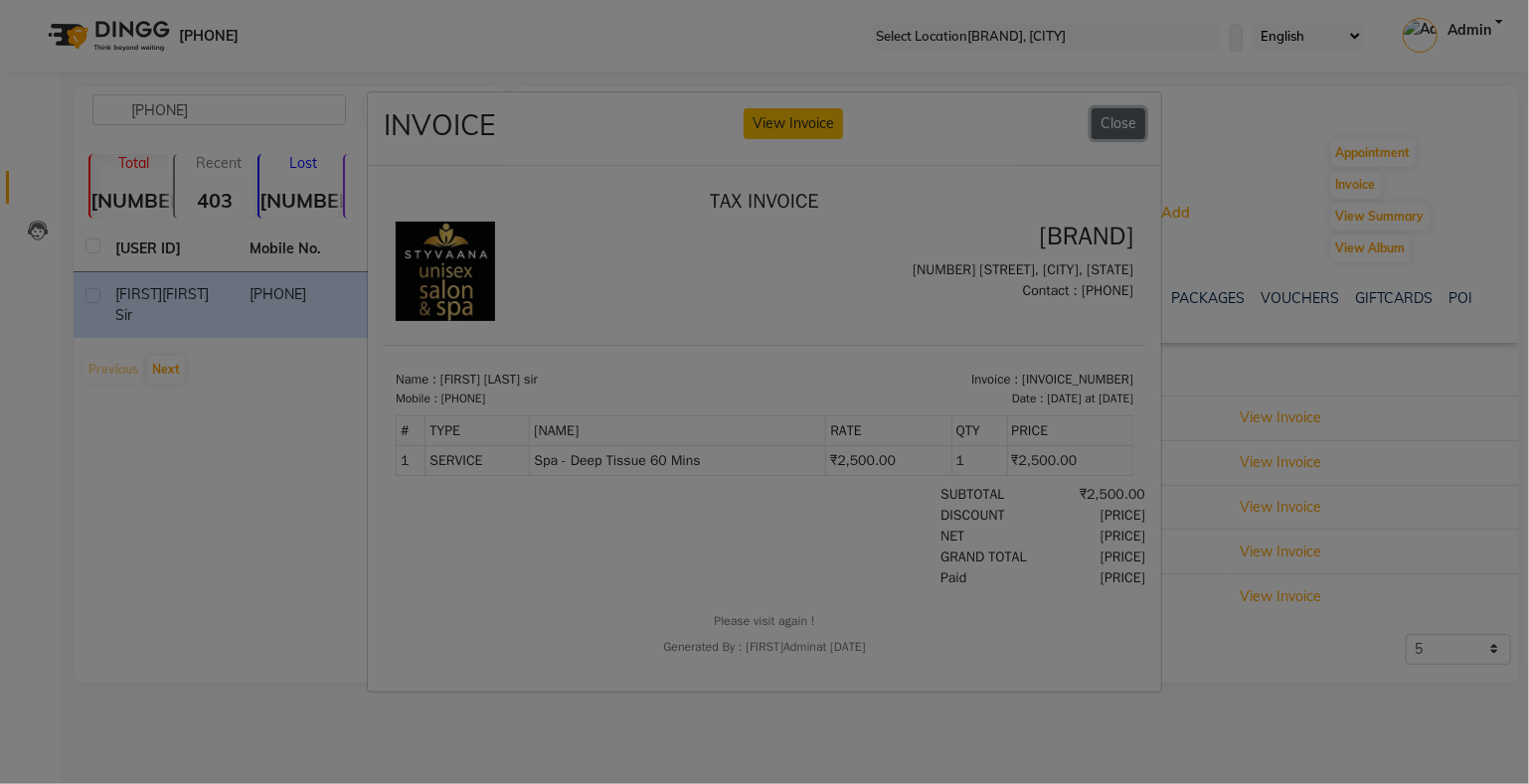 click on "Close" at bounding box center [1118, 123] 